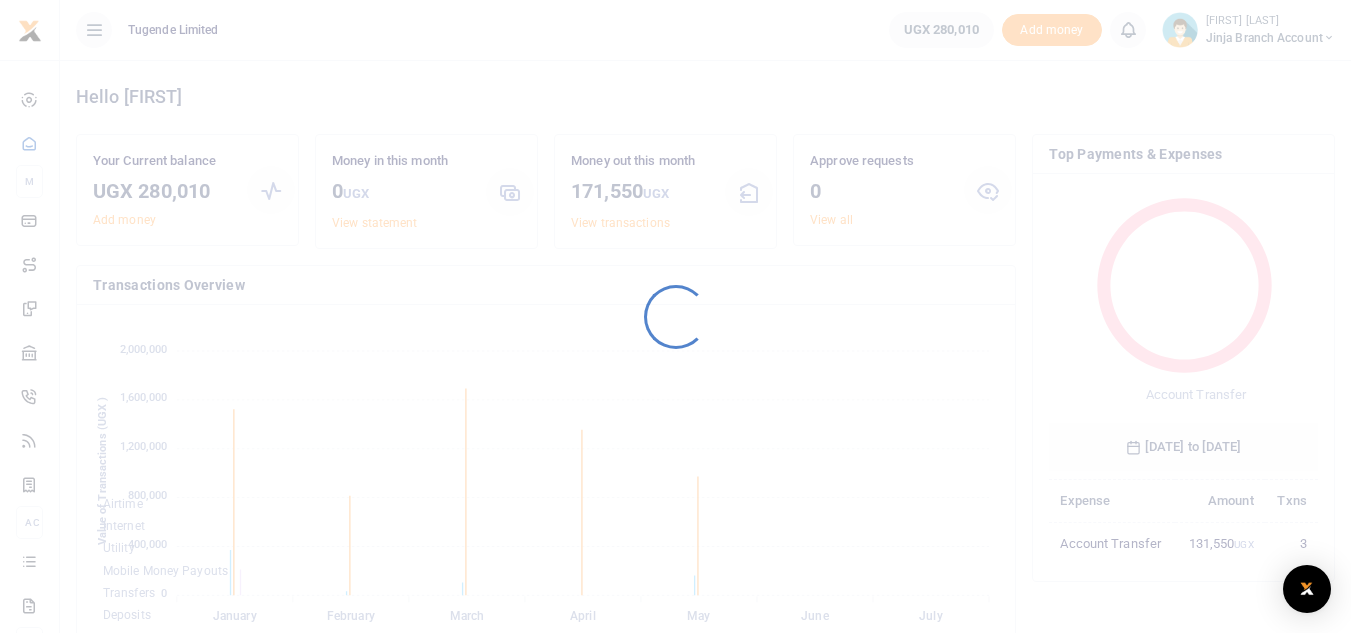 scroll, scrollTop: 0, scrollLeft: 0, axis: both 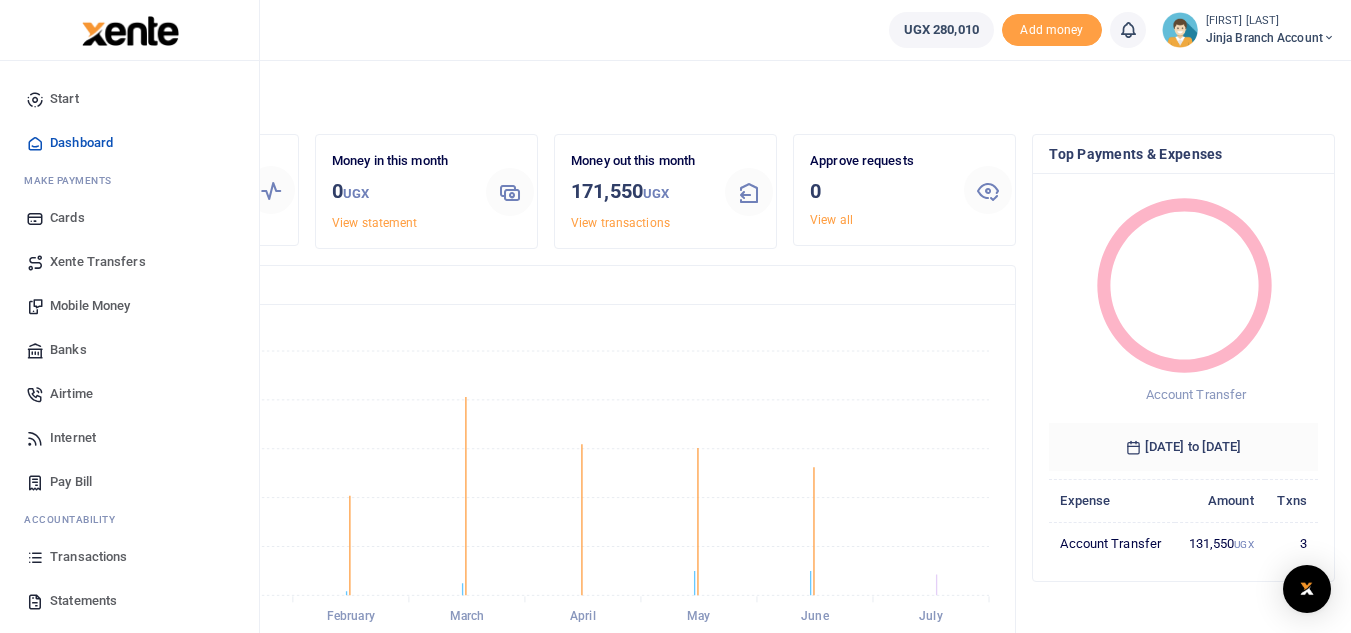 click on "Mobile Money" at bounding box center (90, 306) 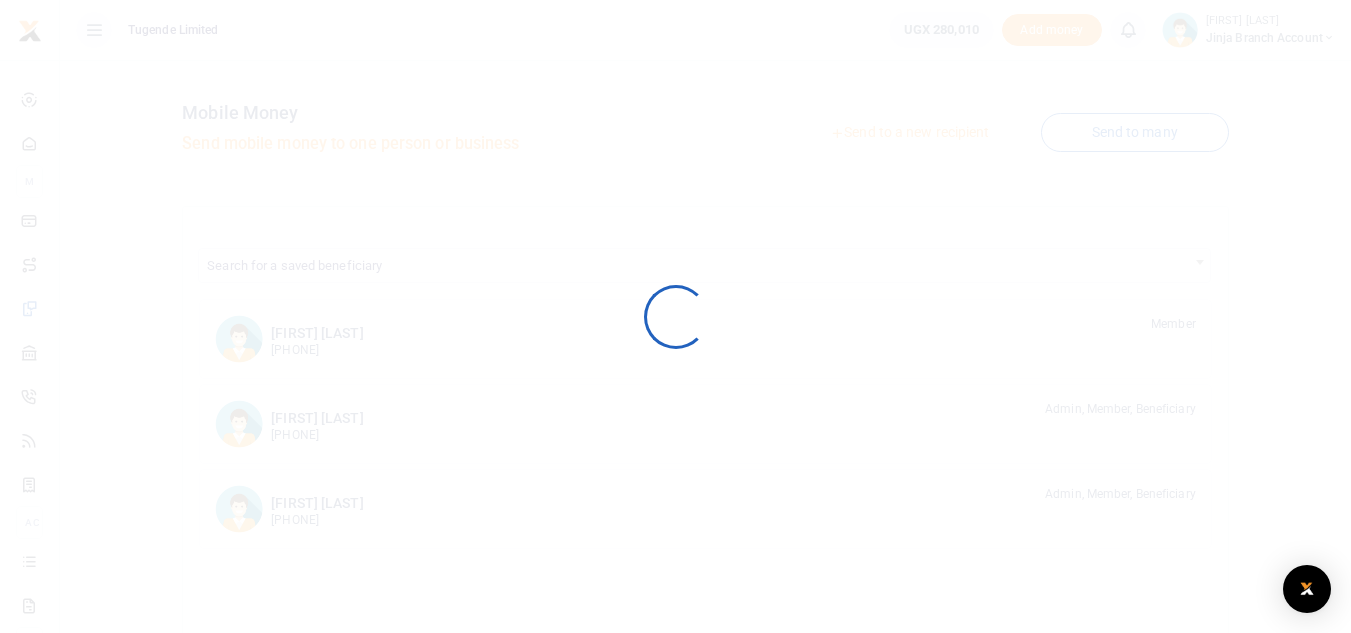 scroll, scrollTop: 0, scrollLeft: 0, axis: both 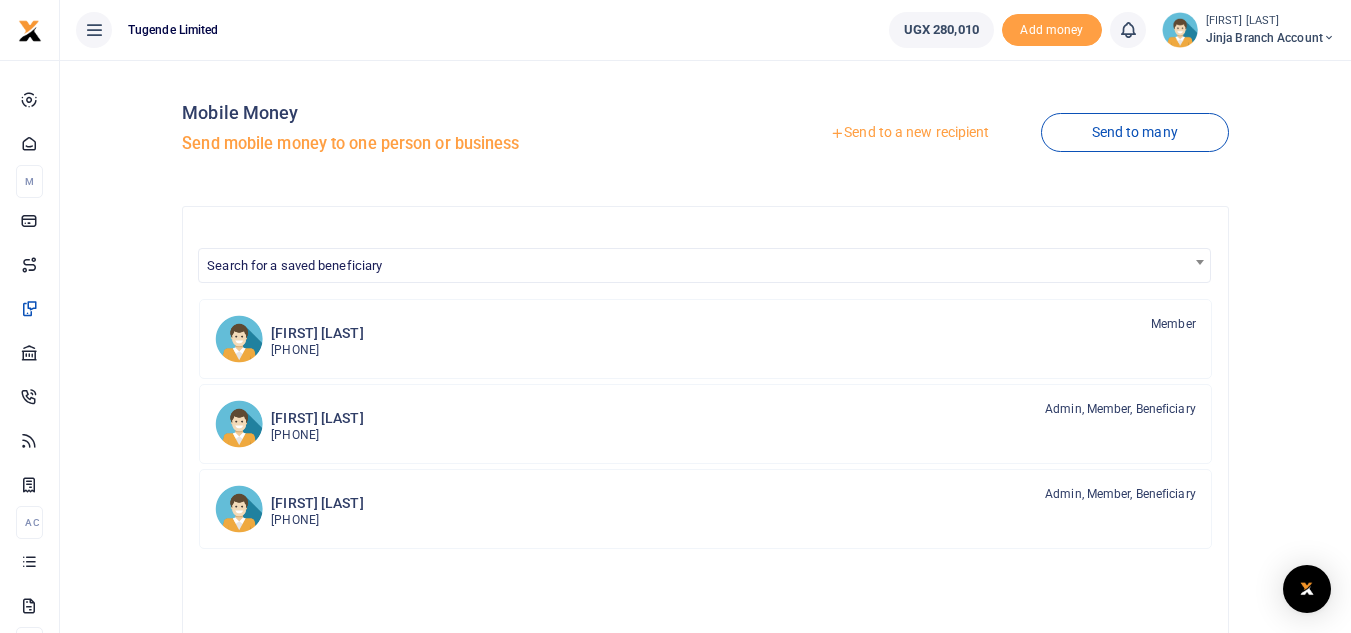 click on "Send to a new recipient" at bounding box center [909, 133] 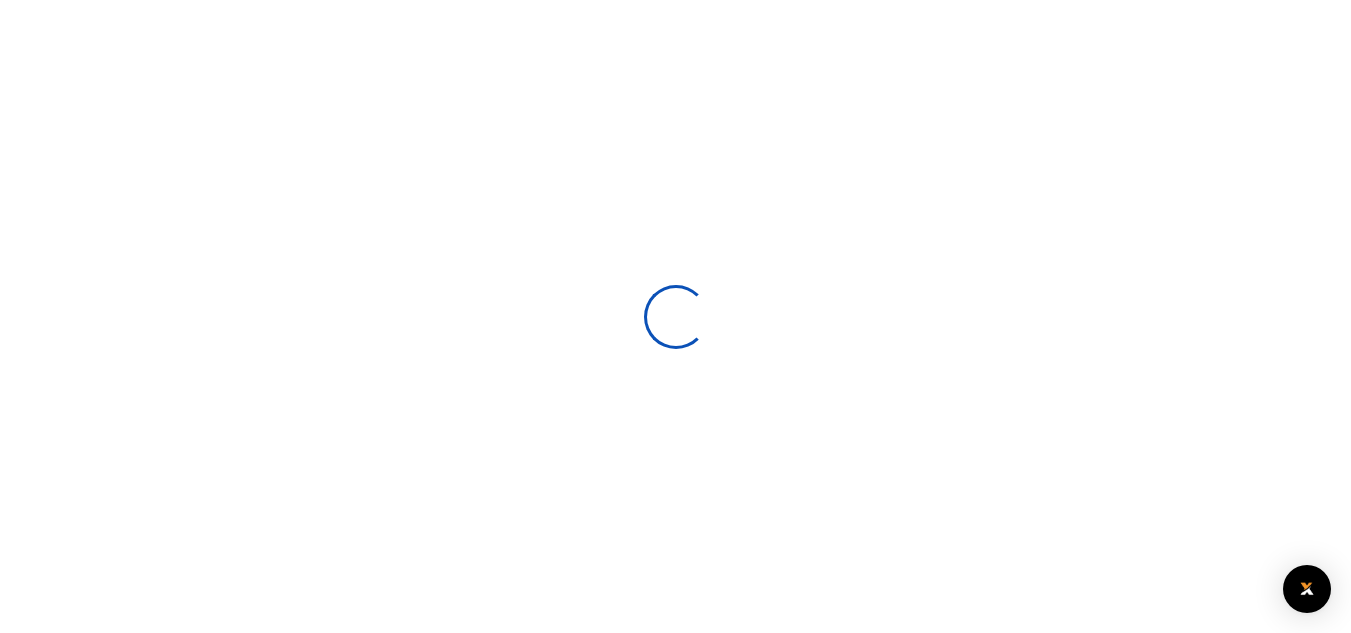 scroll, scrollTop: 0, scrollLeft: 0, axis: both 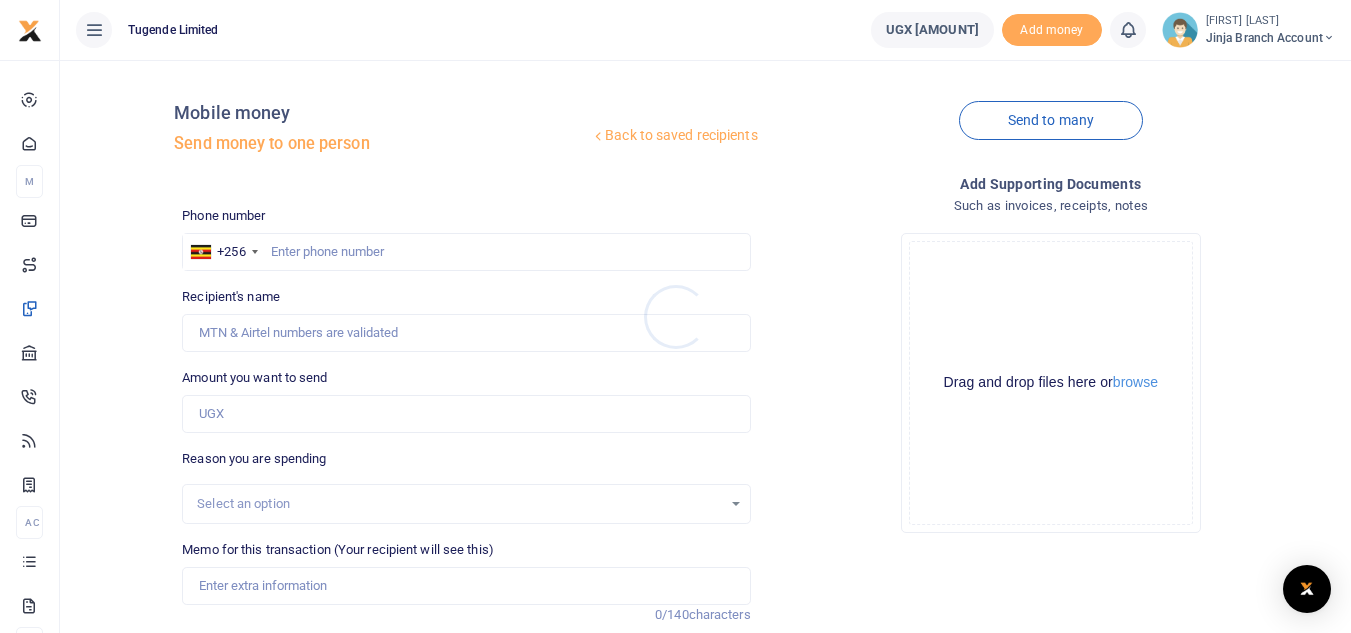 click at bounding box center [675, 316] 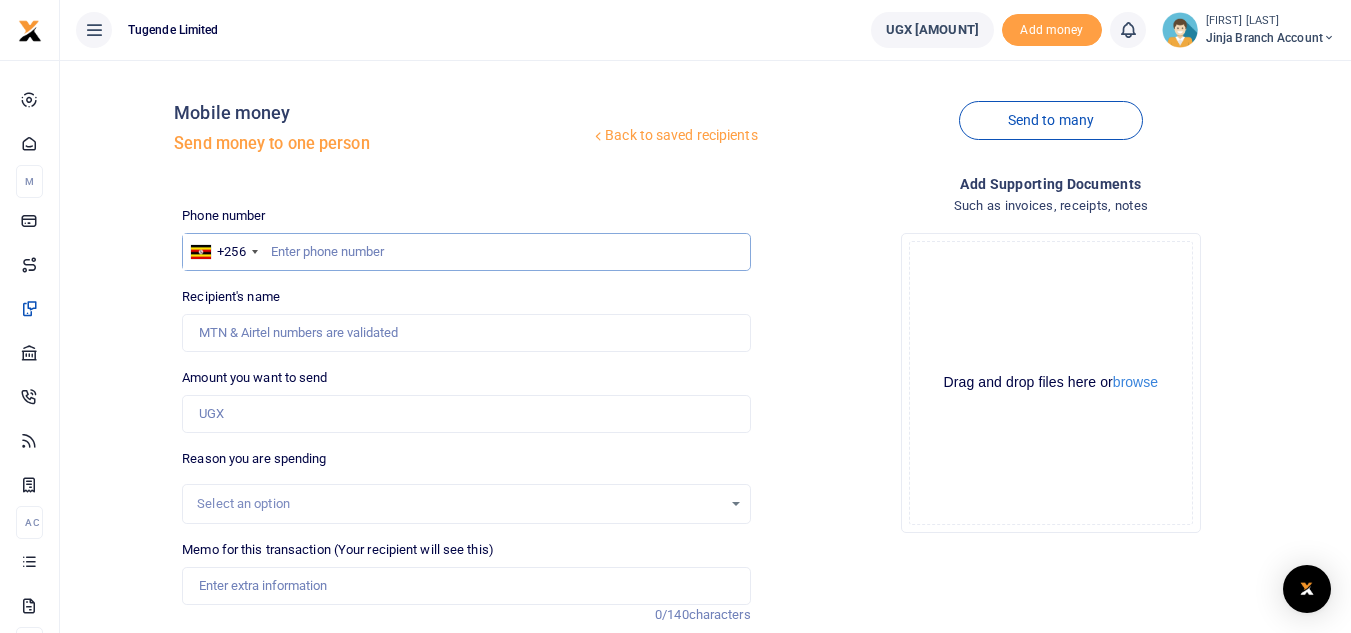 click at bounding box center (466, 252) 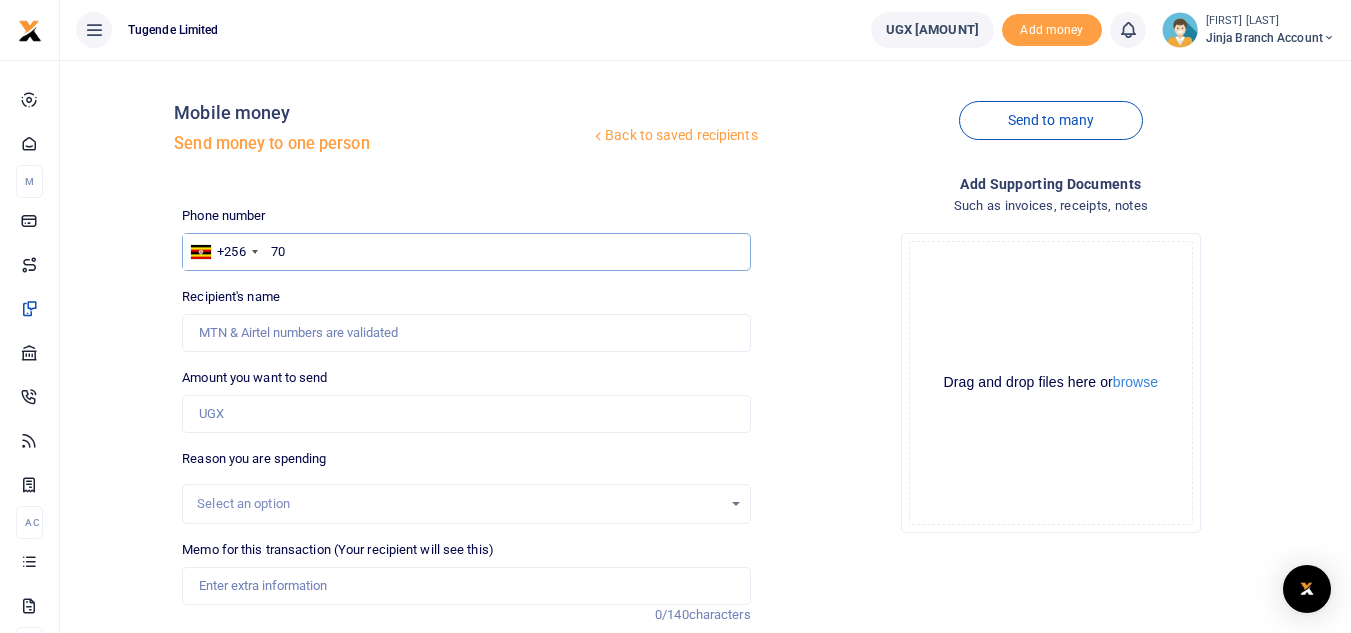 click on "70" at bounding box center [466, 252] 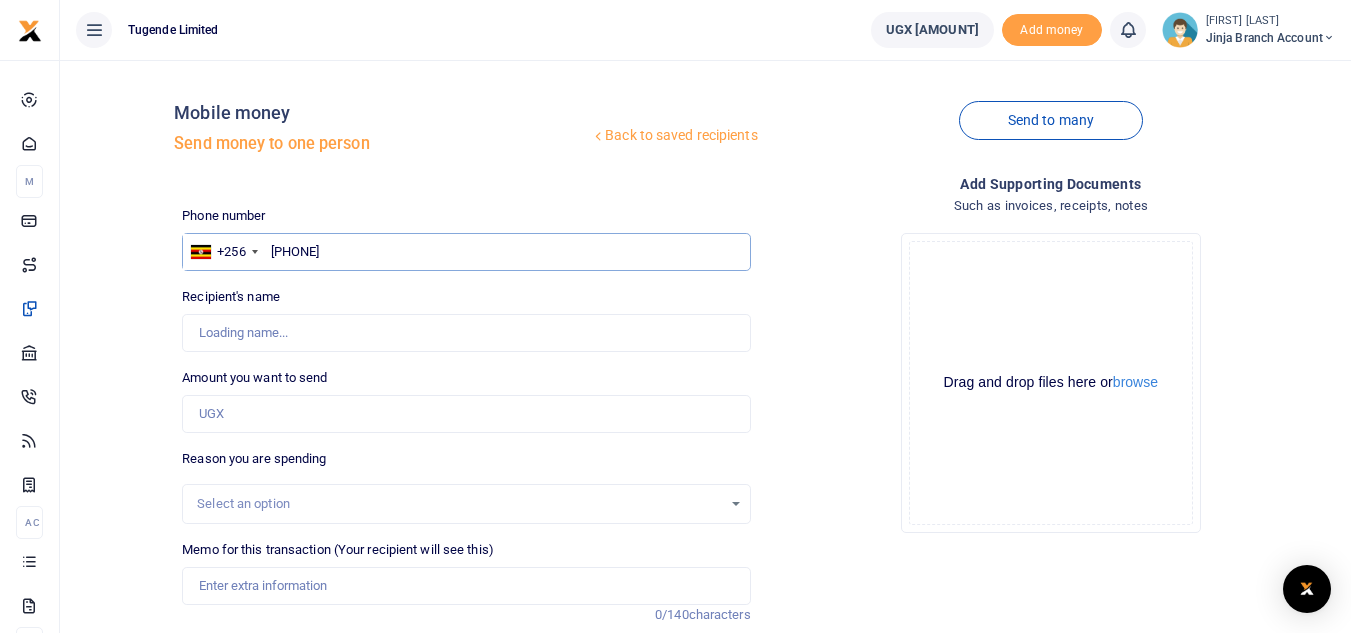 type on "[PHONE]" 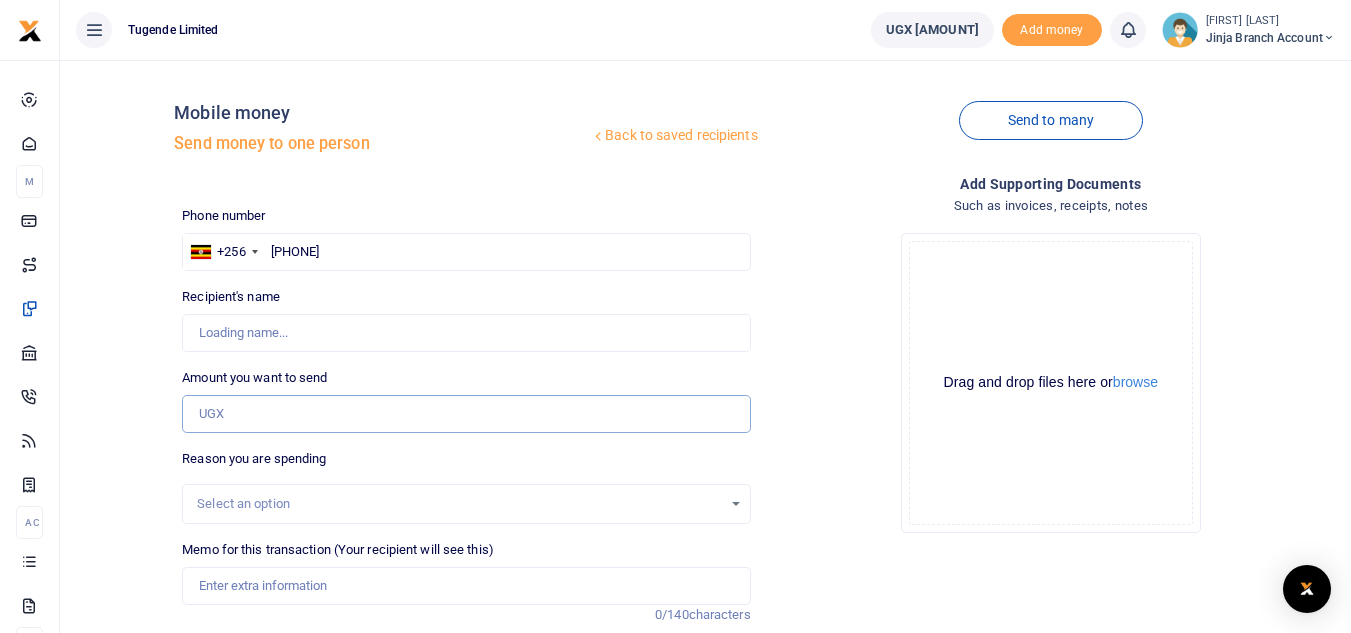 click on "Amount you want to send" at bounding box center (466, 414) 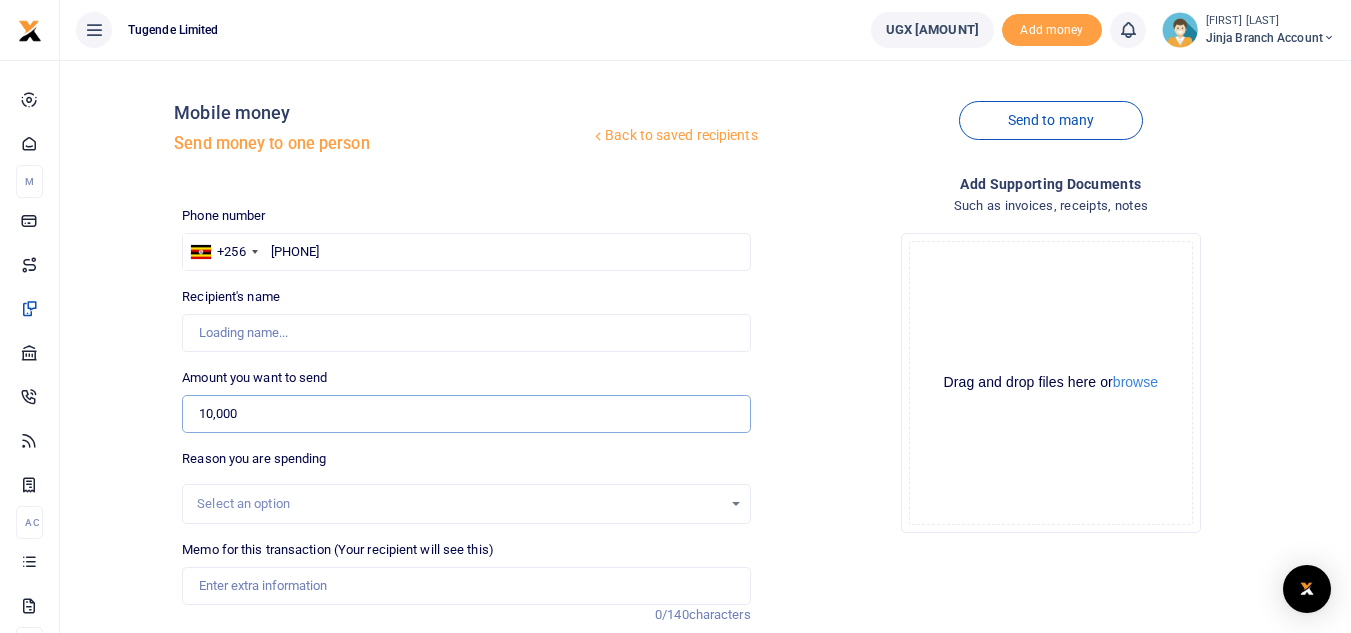 type on "10,000" 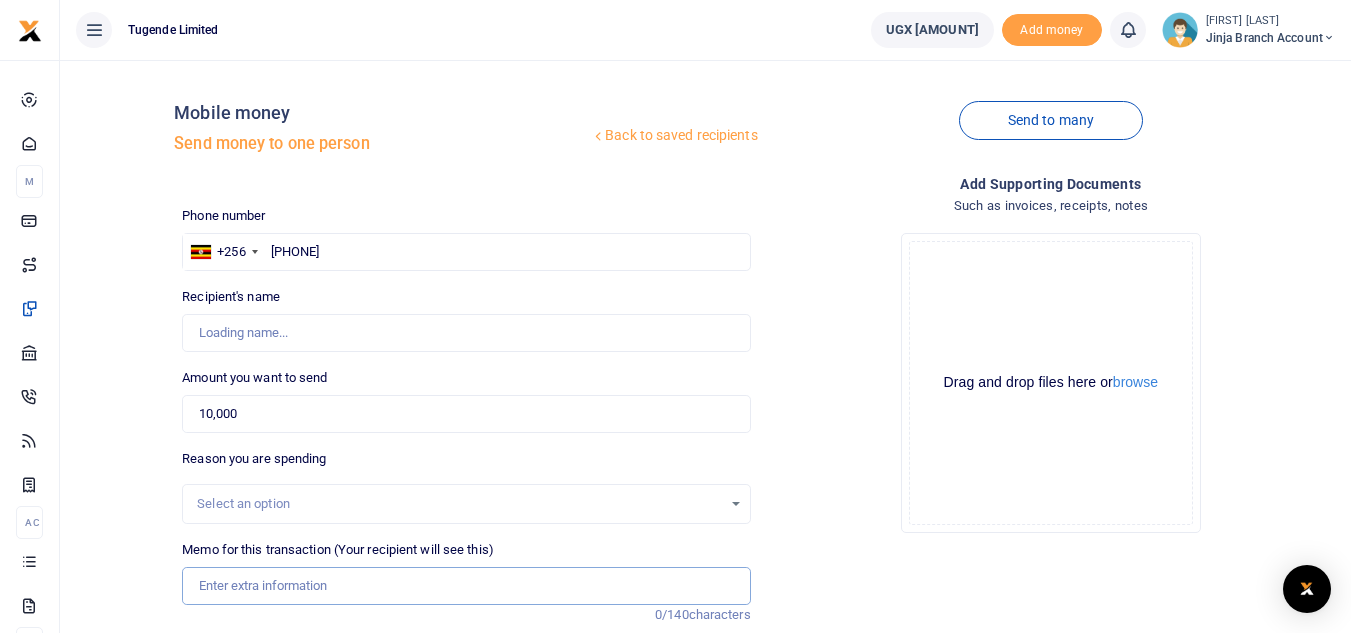 click on "Memo for this transaction (Your recipient will see this)" at bounding box center [466, 586] 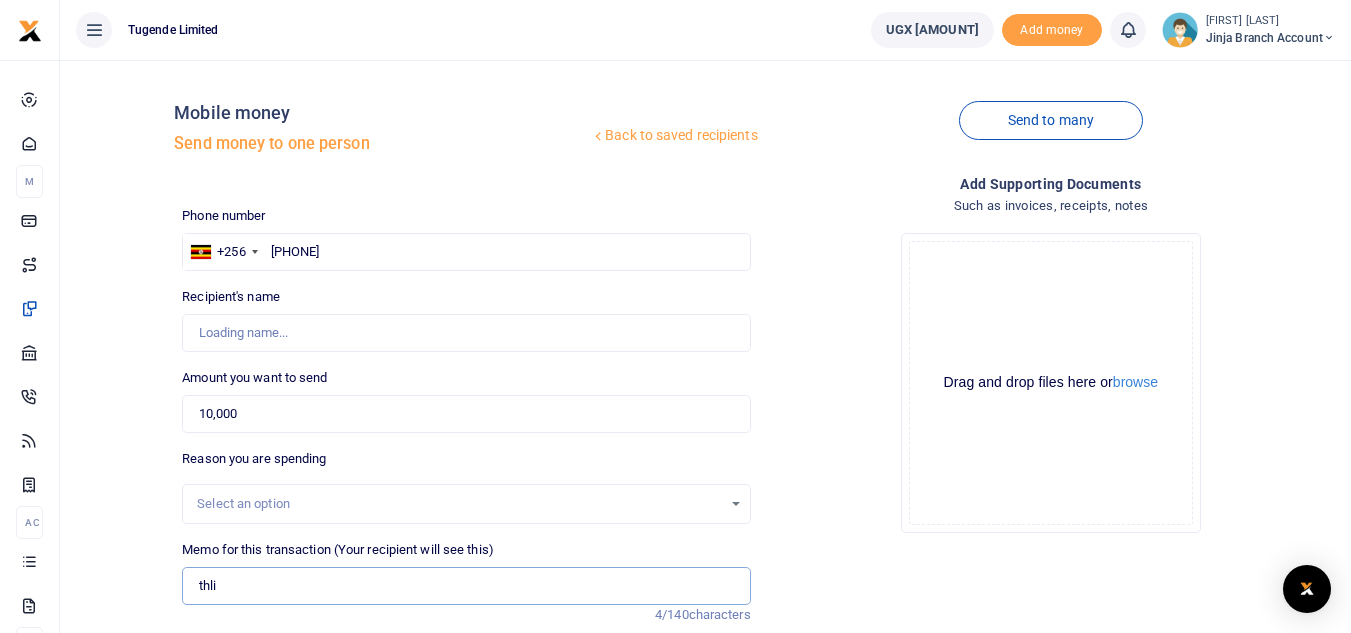 scroll, scrollTop: 207, scrollLeft: 0, axis: vertical 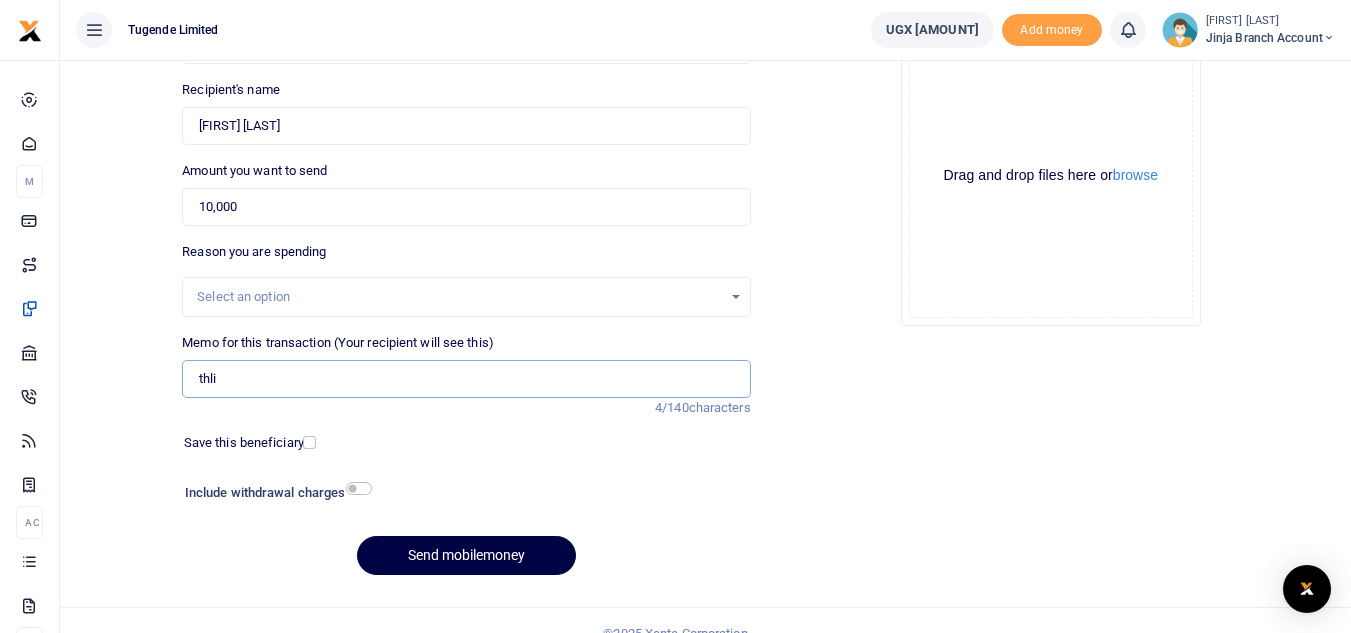 type on "thli" 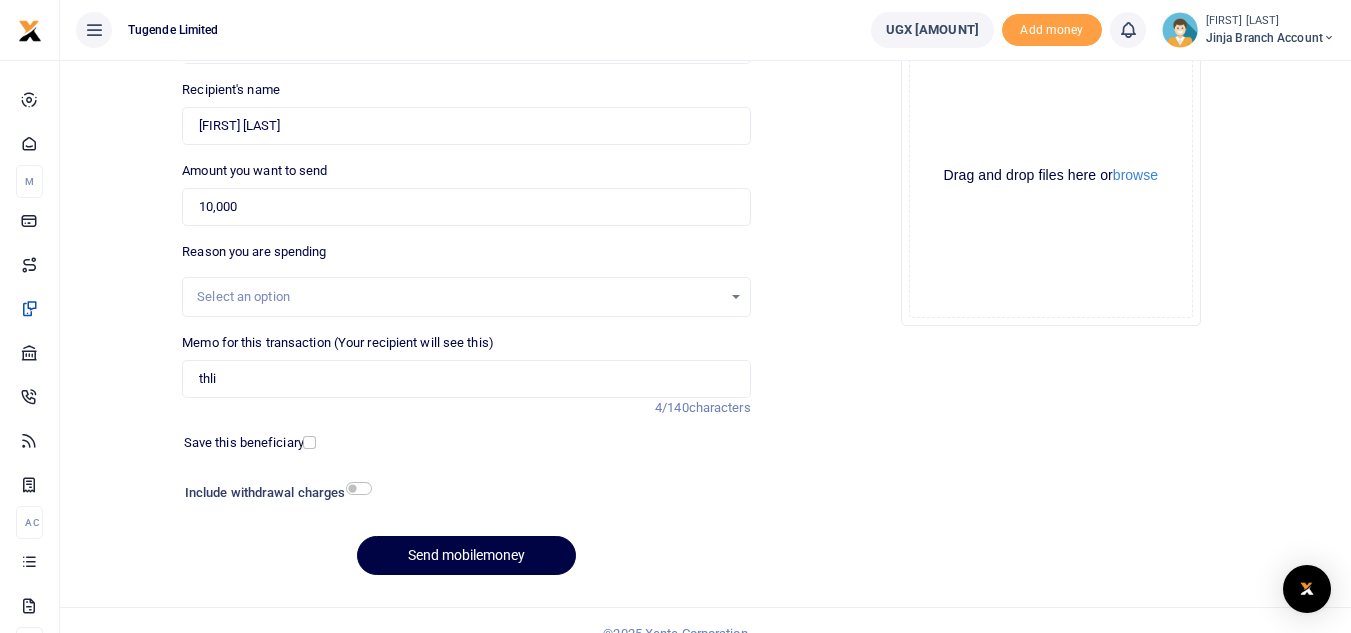 click on "Include withdrawal charges" at bounding box center (274, 495) 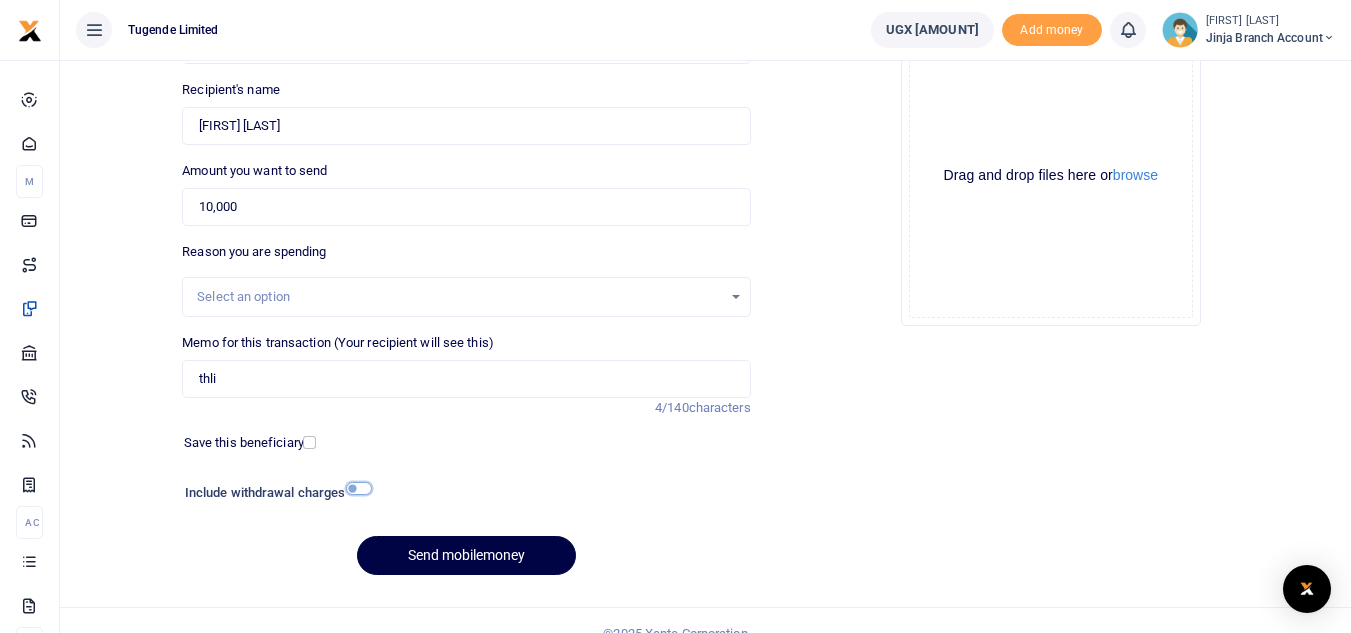 click at bounding box center (359, 488) 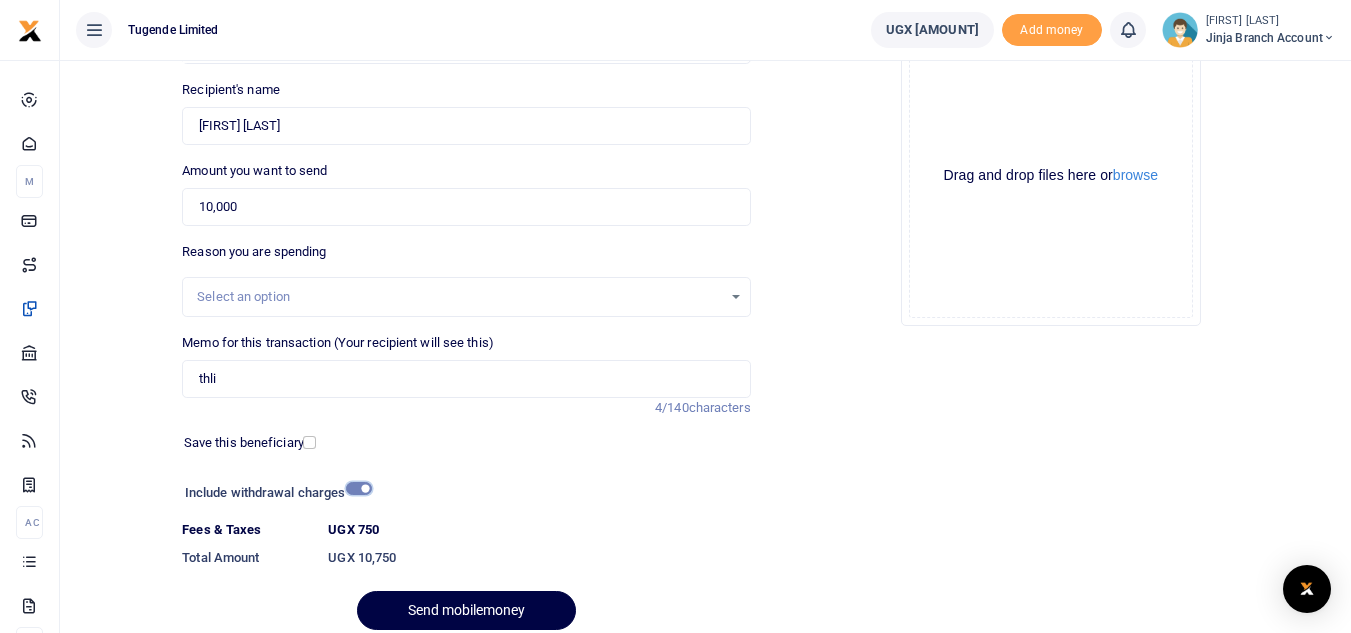 scroll, scrollTop: 7, scrollLeft: 0, axis: vertical 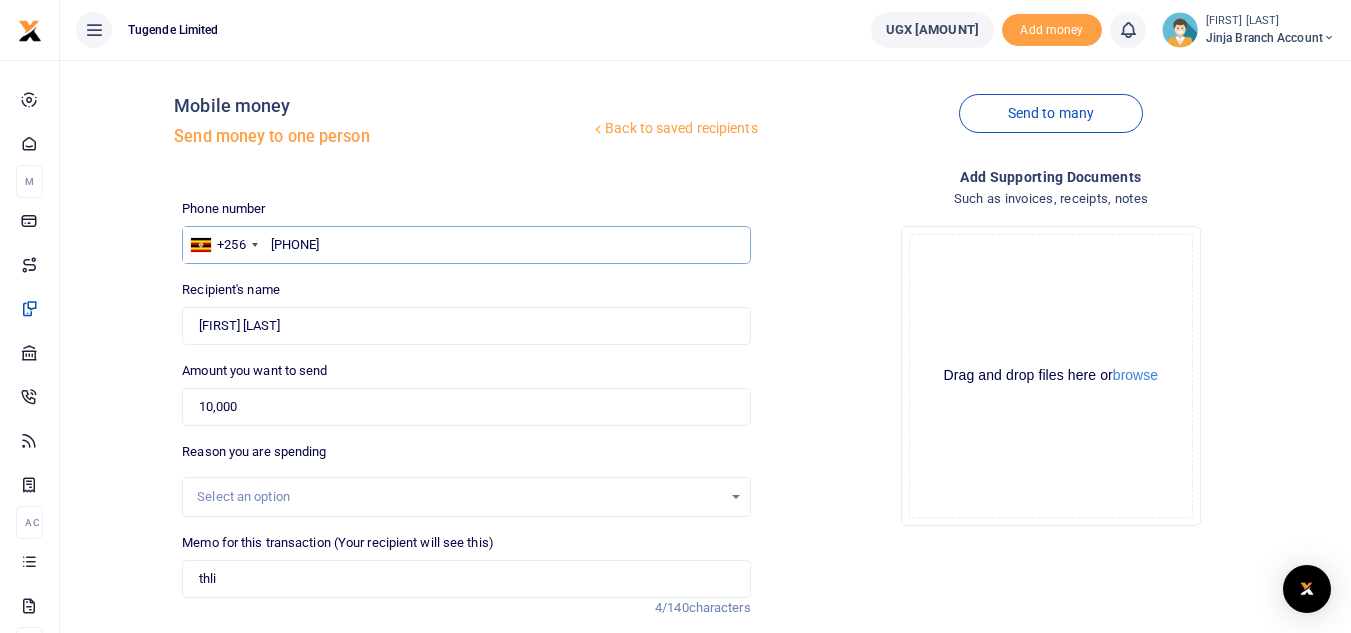click on "[PHONE]" at bounding box center [466, 245] 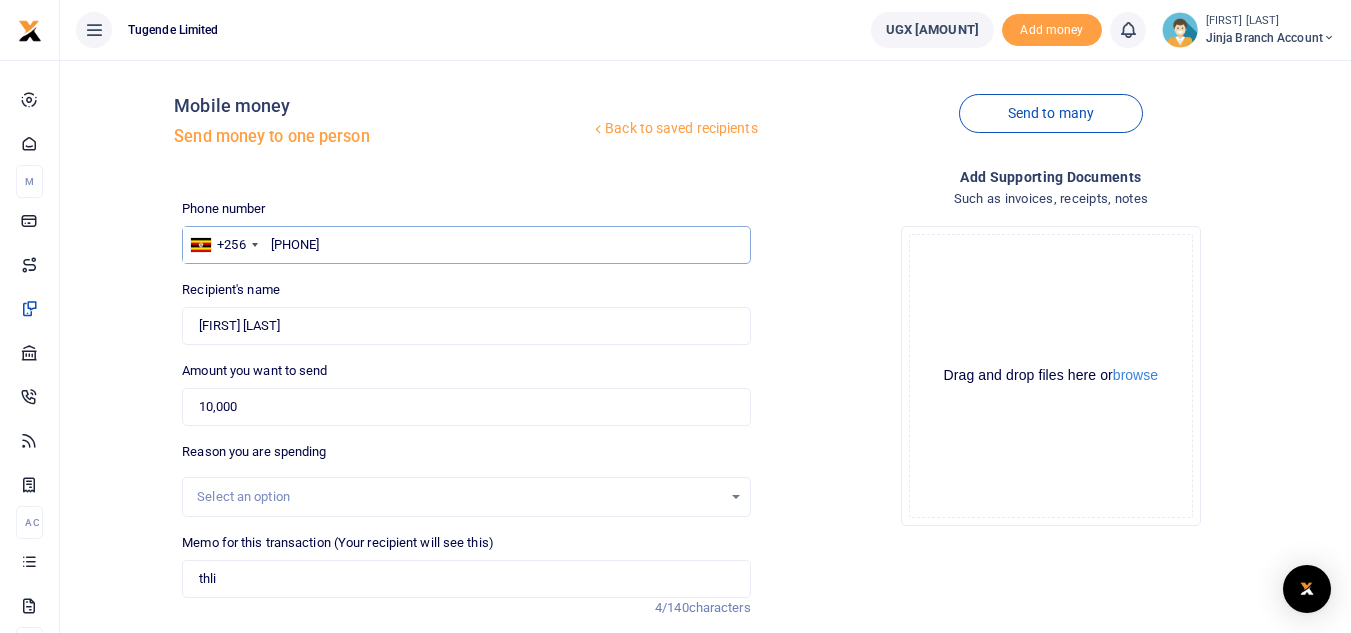 click on "[PHONE]" at bounding box center [466, 245] 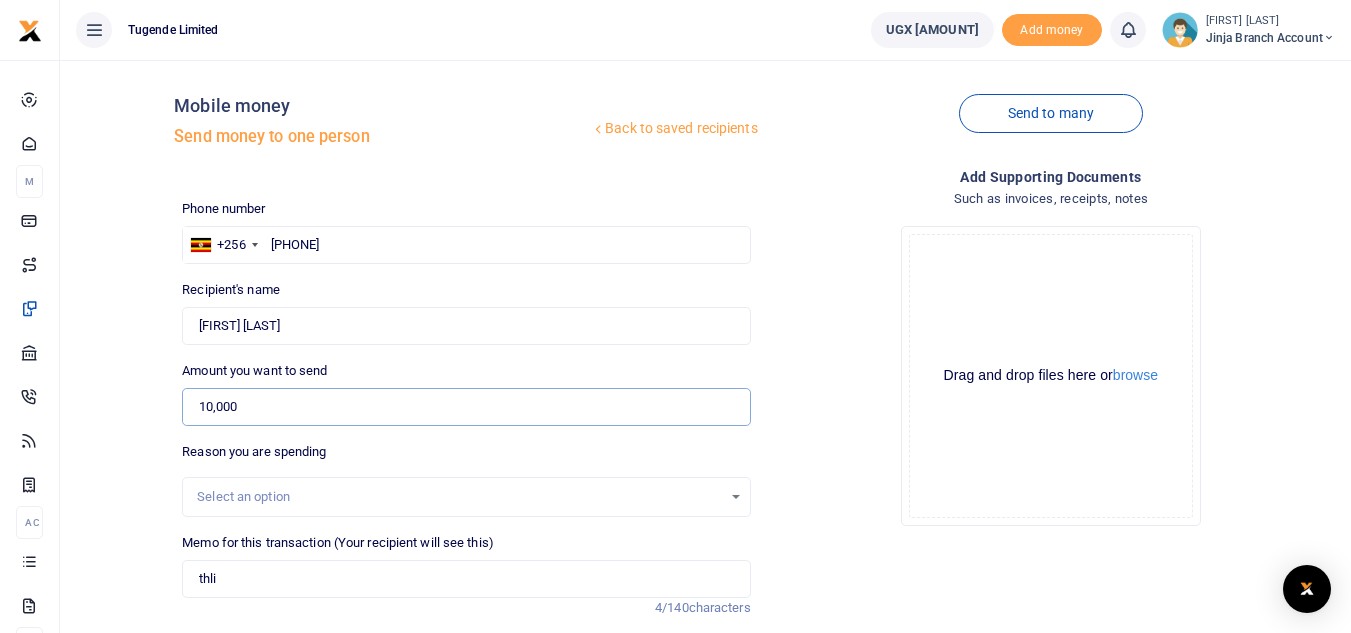 click on "10,000" at bounding box center [466, 407] 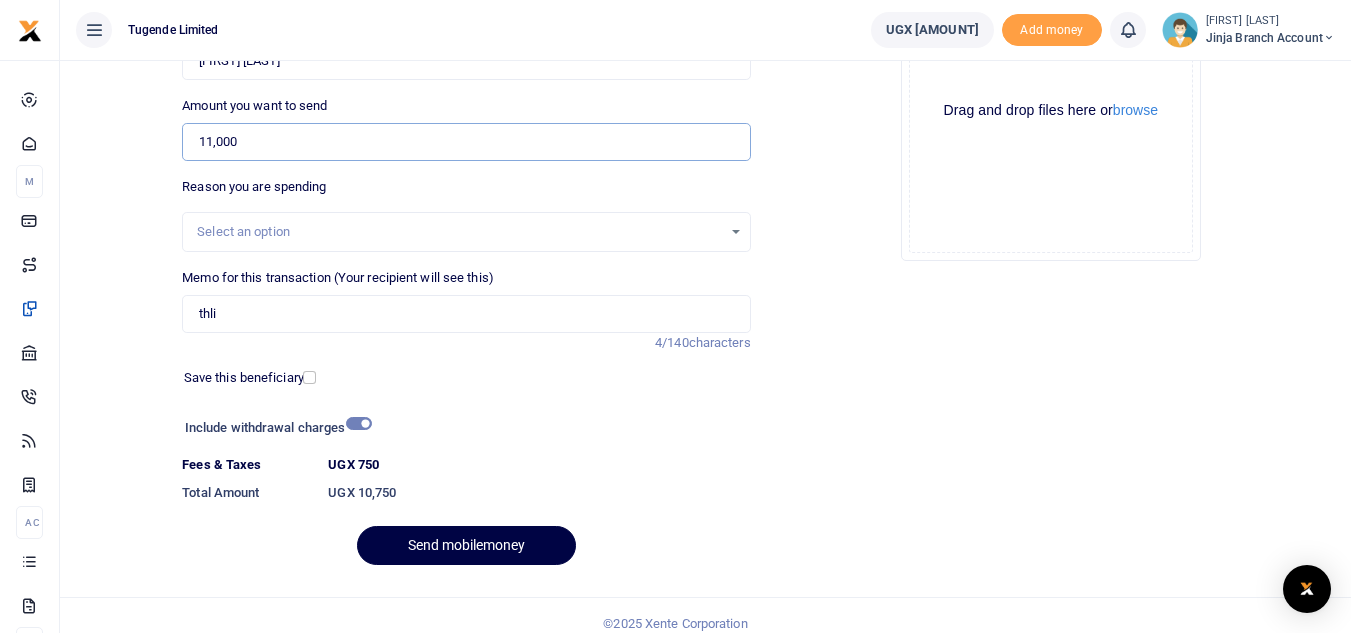 scroll, scrollTop: 288, scrollLeft: 0, axis: vertical 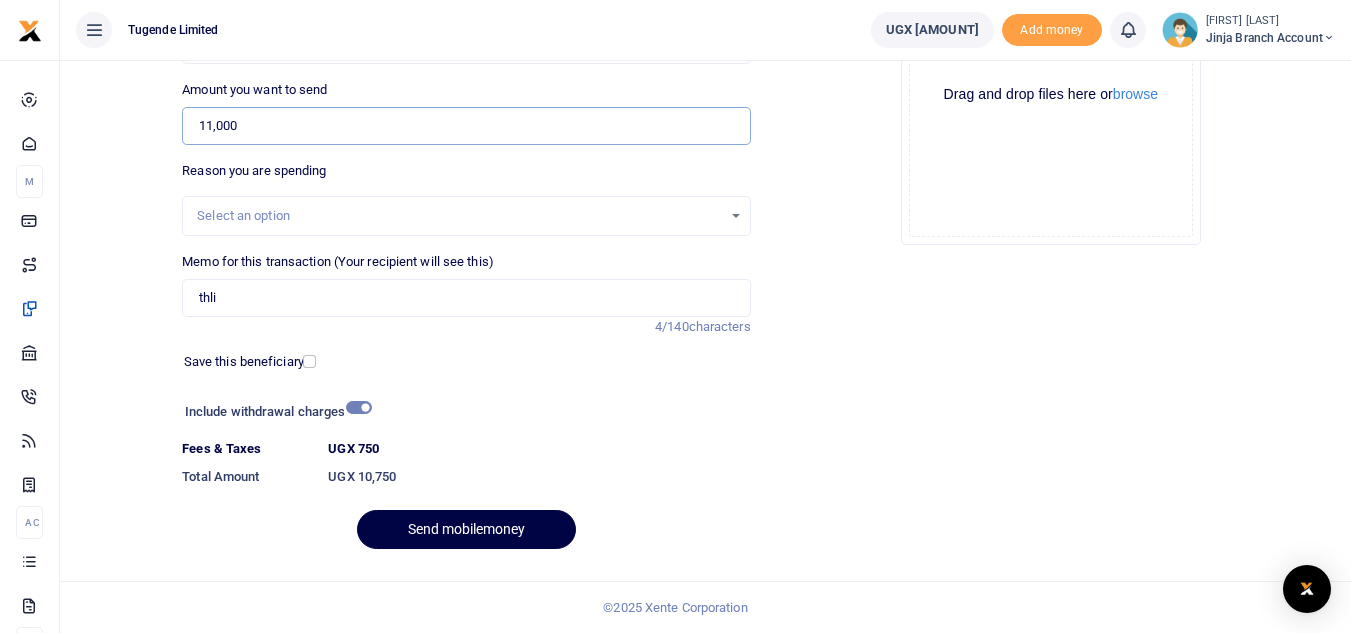 type on "11,000" 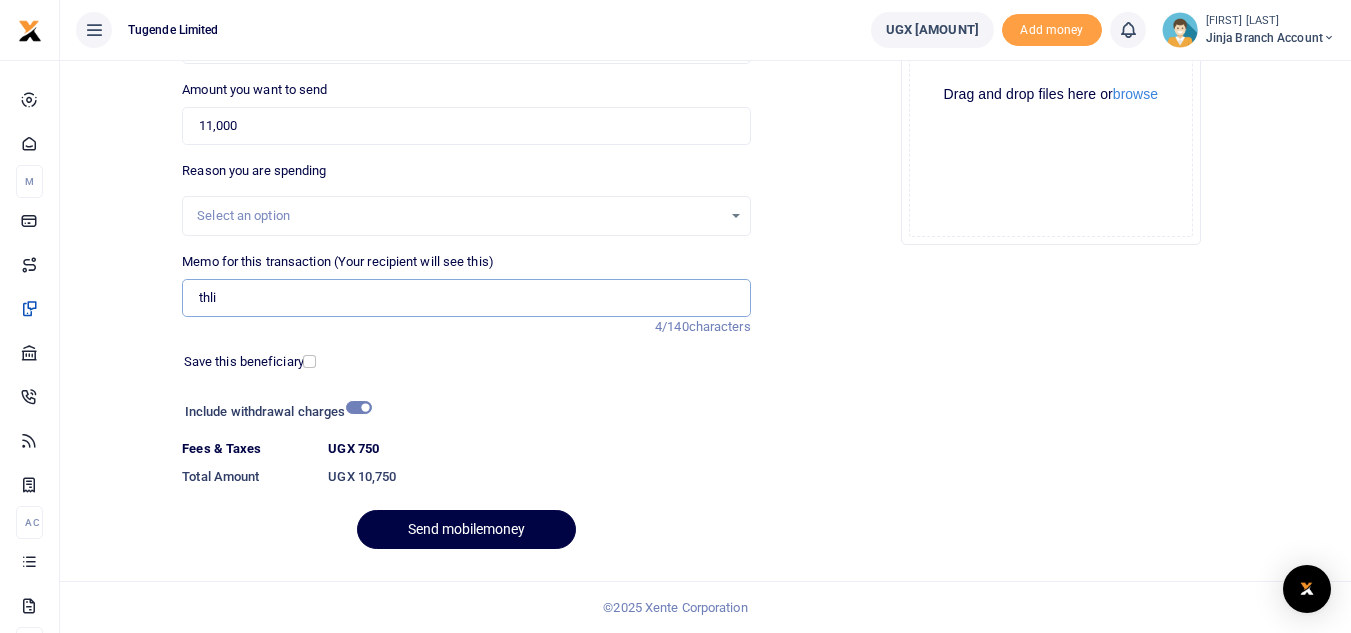click on "thli" at bounding box center [466, 298] 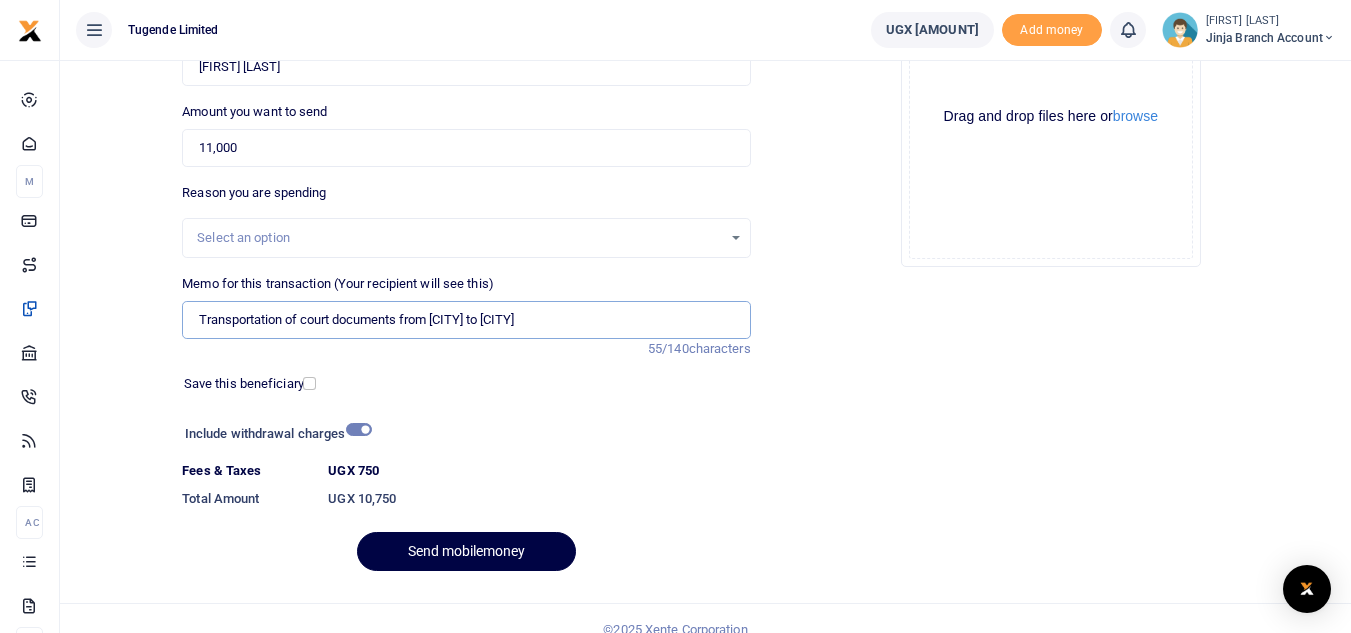 scroll, scrollTop: 288, scrollLeft: 0, axis: vertical 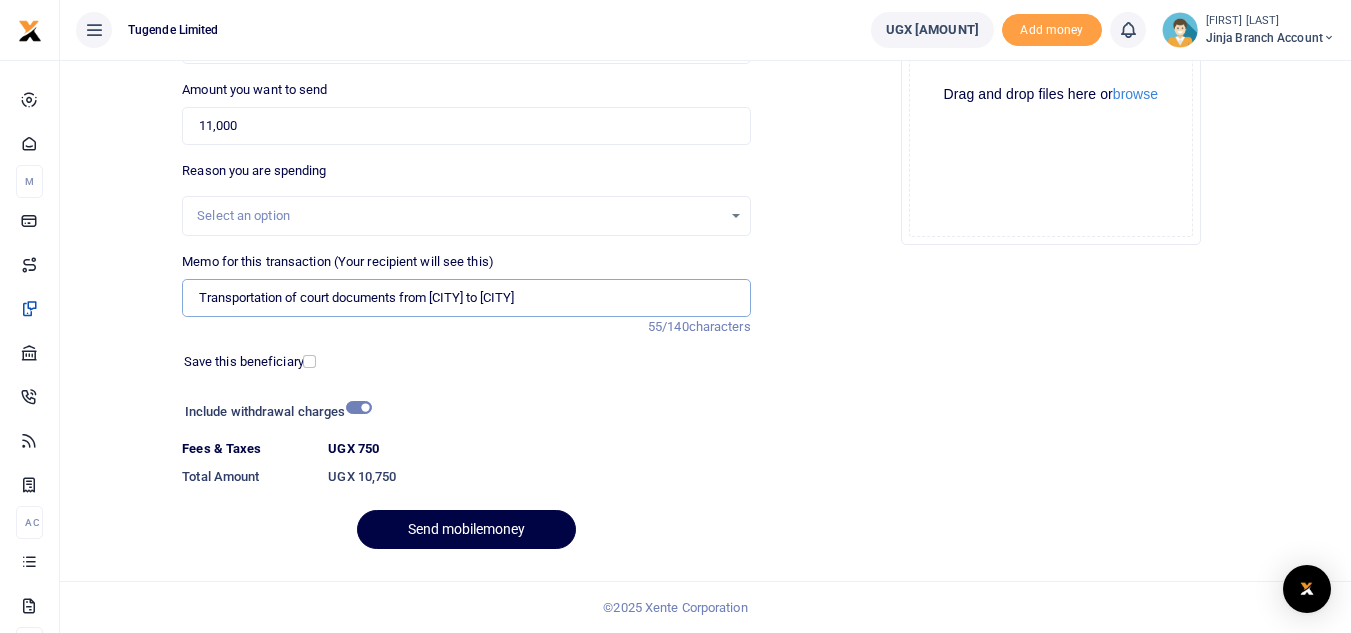 type on "Transportation of court documents from Kampala to Jinja" 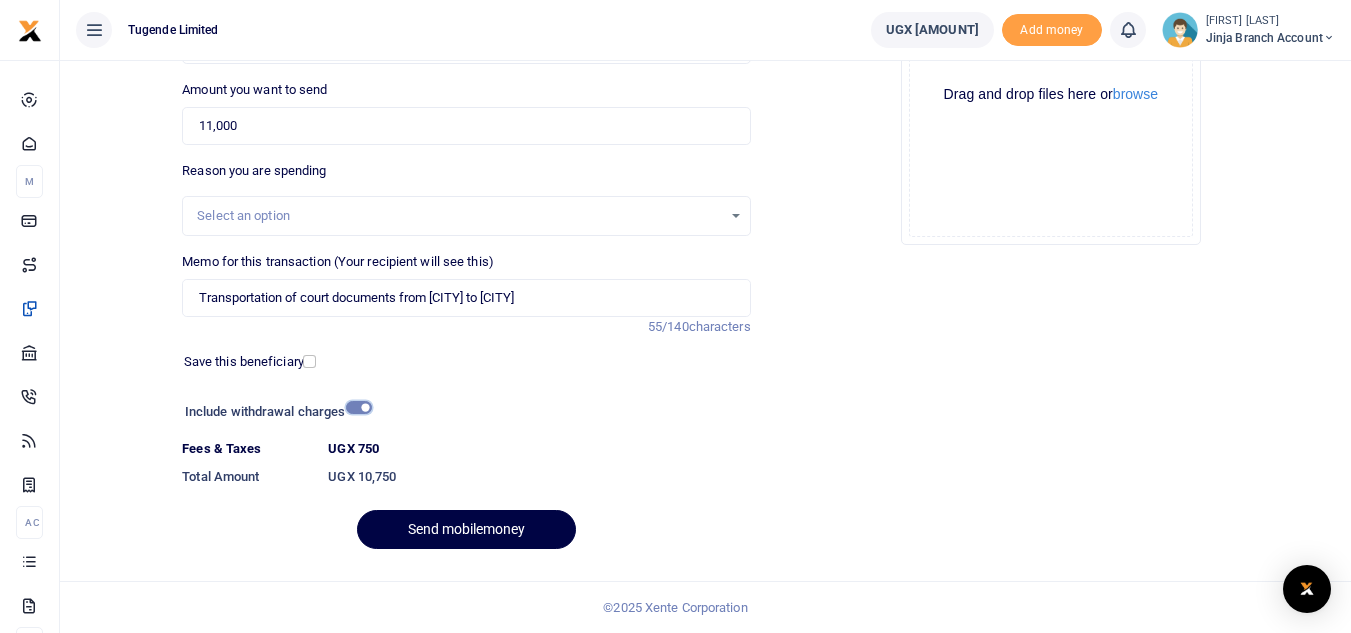 click at bounding box center (359, 407) 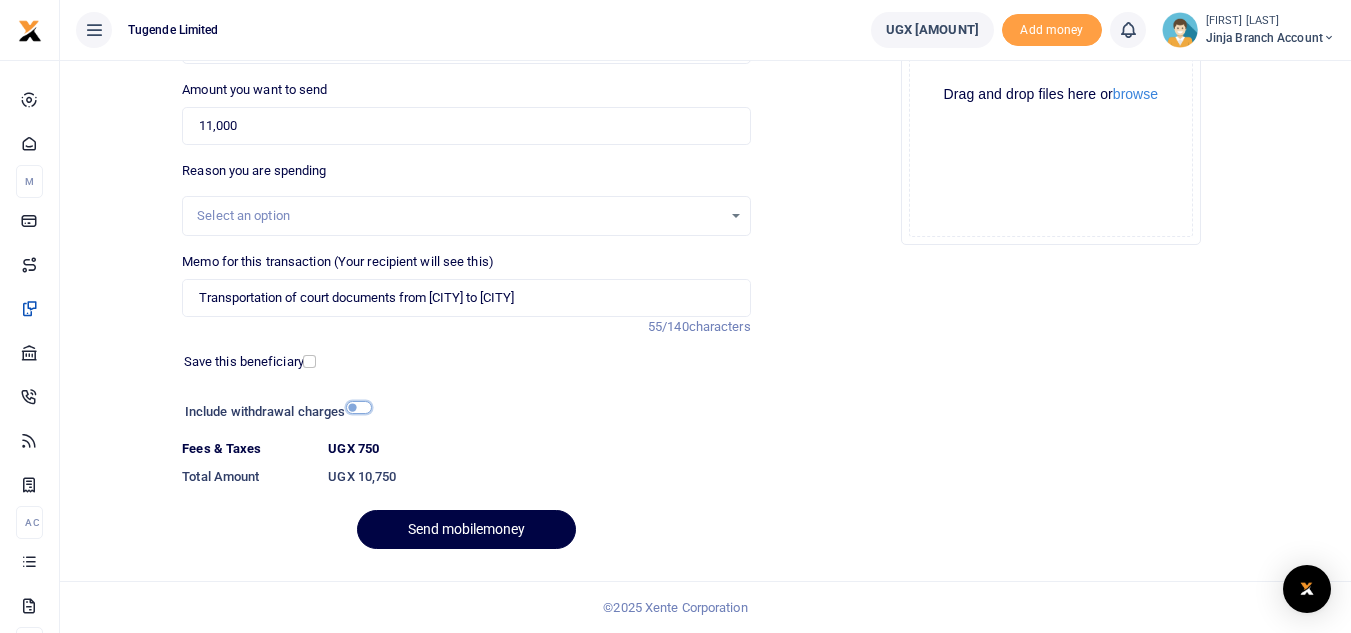 scroll, scrollTop: 233, scrollLeft: 0, axis: vertical 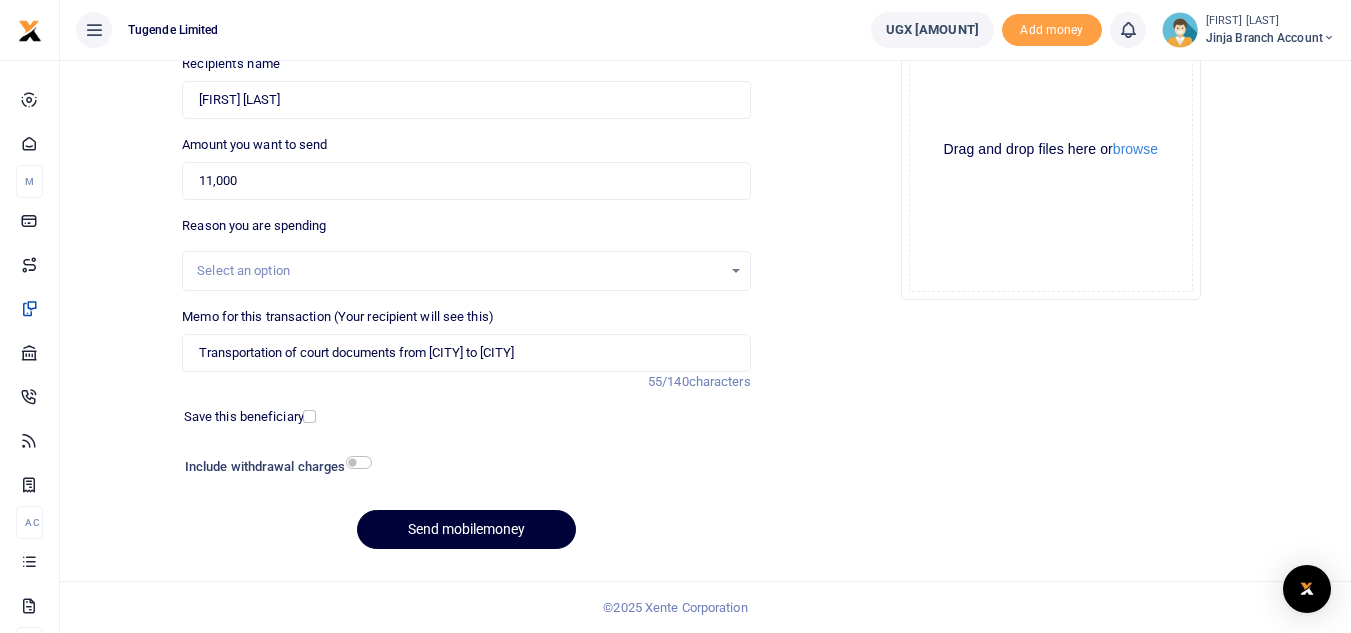 click on "Send mobilemoney" at bounding box center [466, 529] 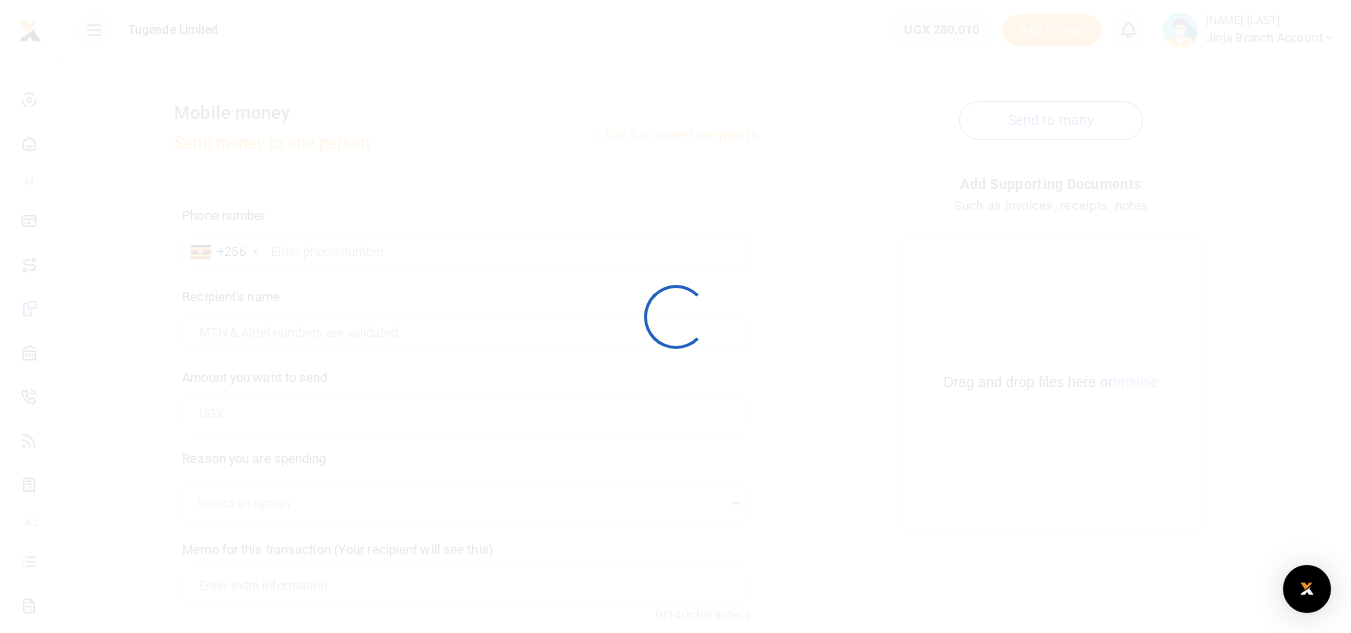 scroll, scrollTop: 233, scrollLeft: 0, axis: vertical 